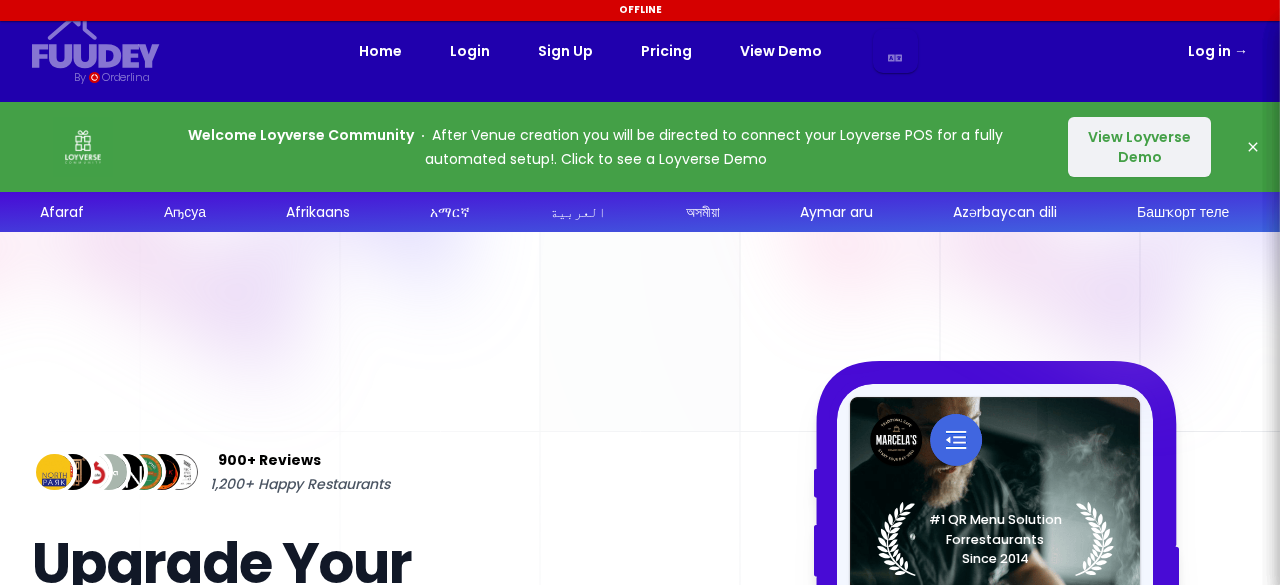 scroll, scrollTop: 0, scrollLeft: 0, axis: both 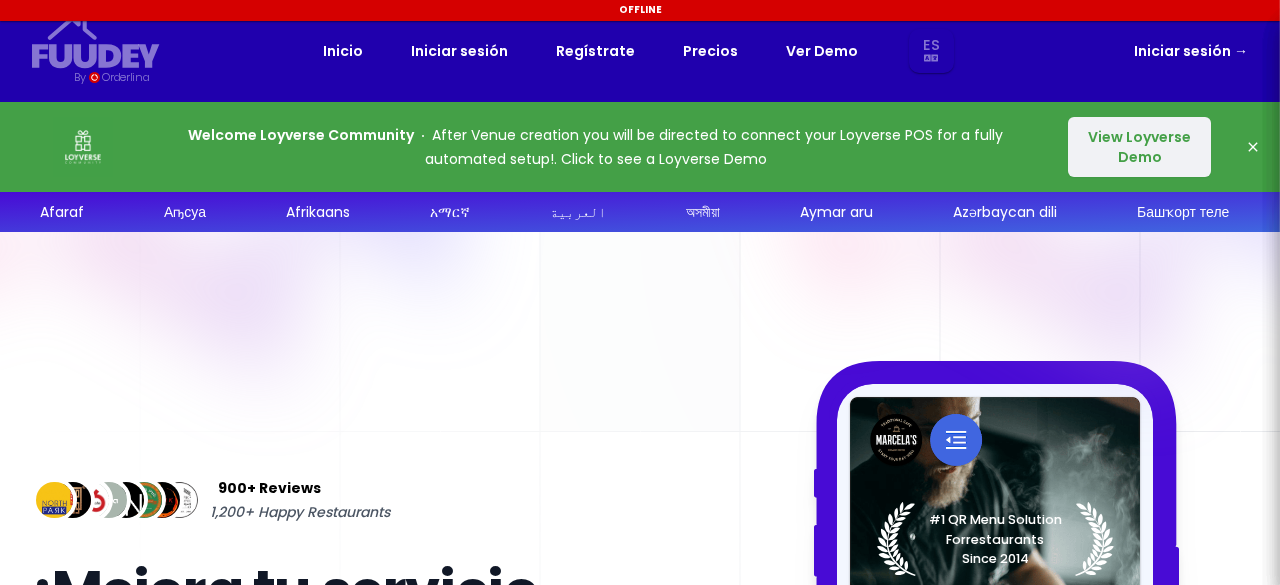 select on "es" 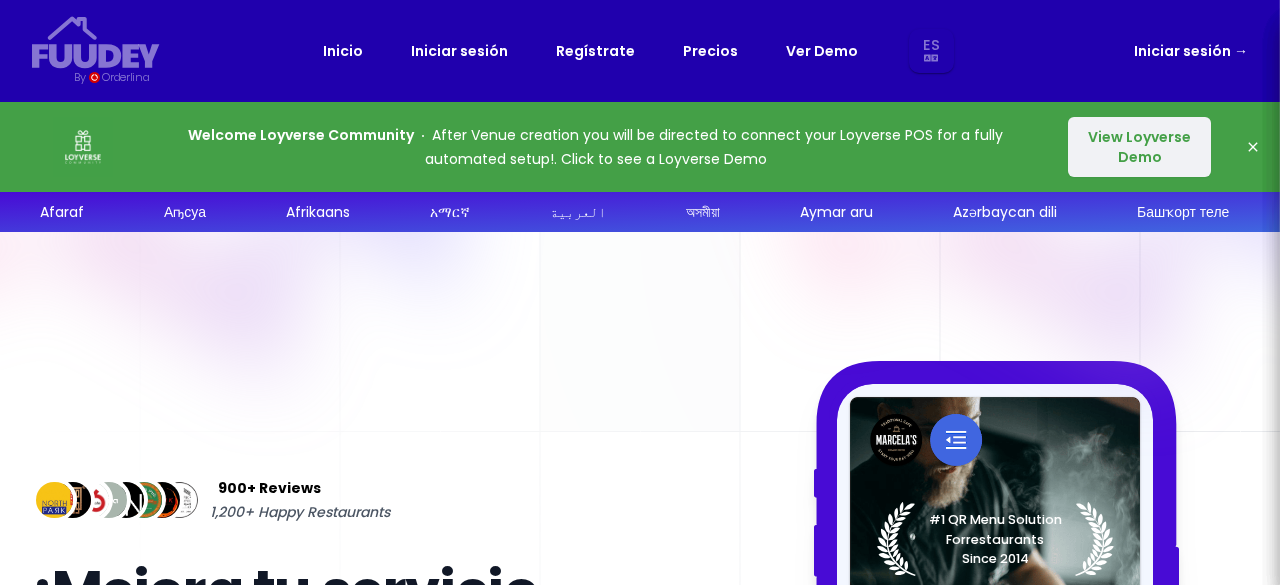scroll, scrollTop: 0, scrollLeft: 0, axis: both 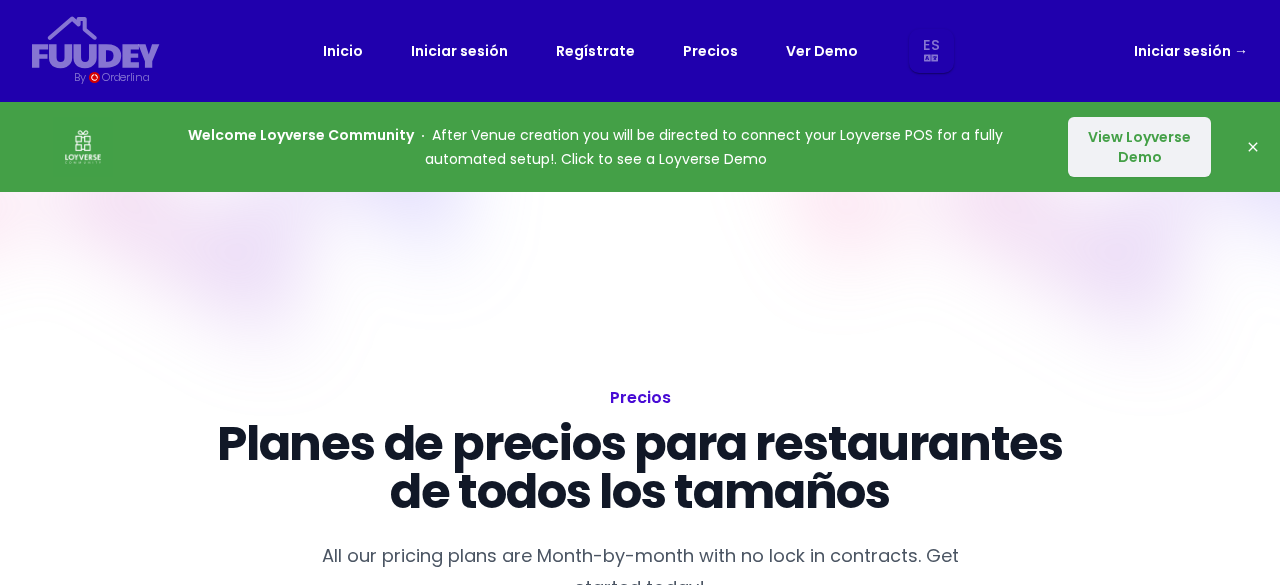 select on "es" 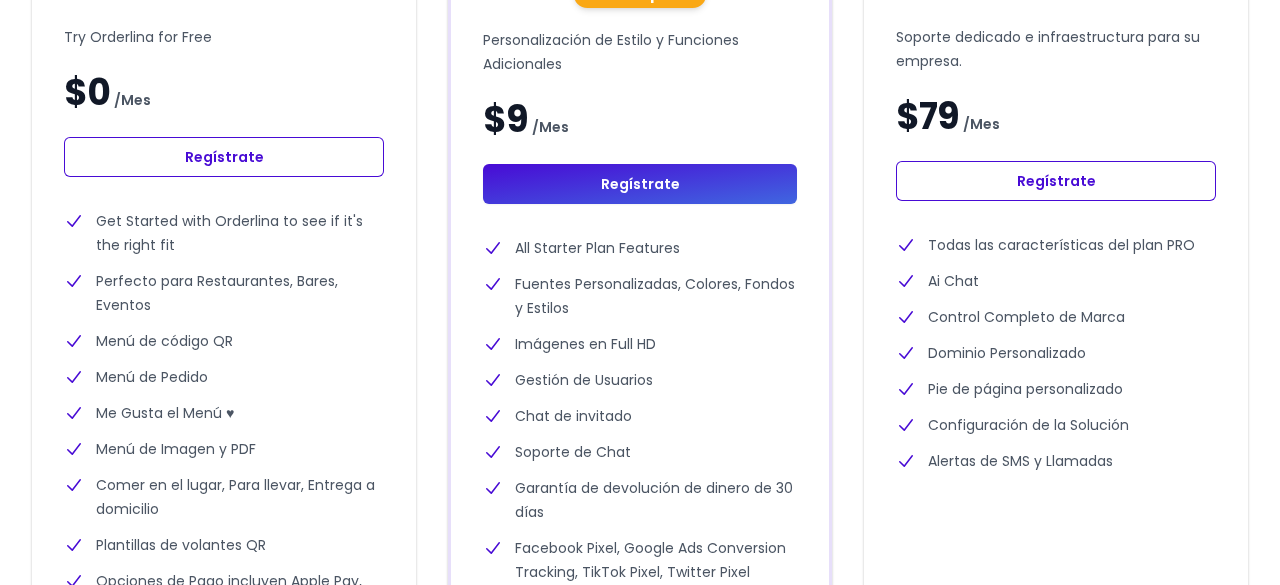 scroll, scrollTop: 756, scrollLeft: 0, axis: vertical 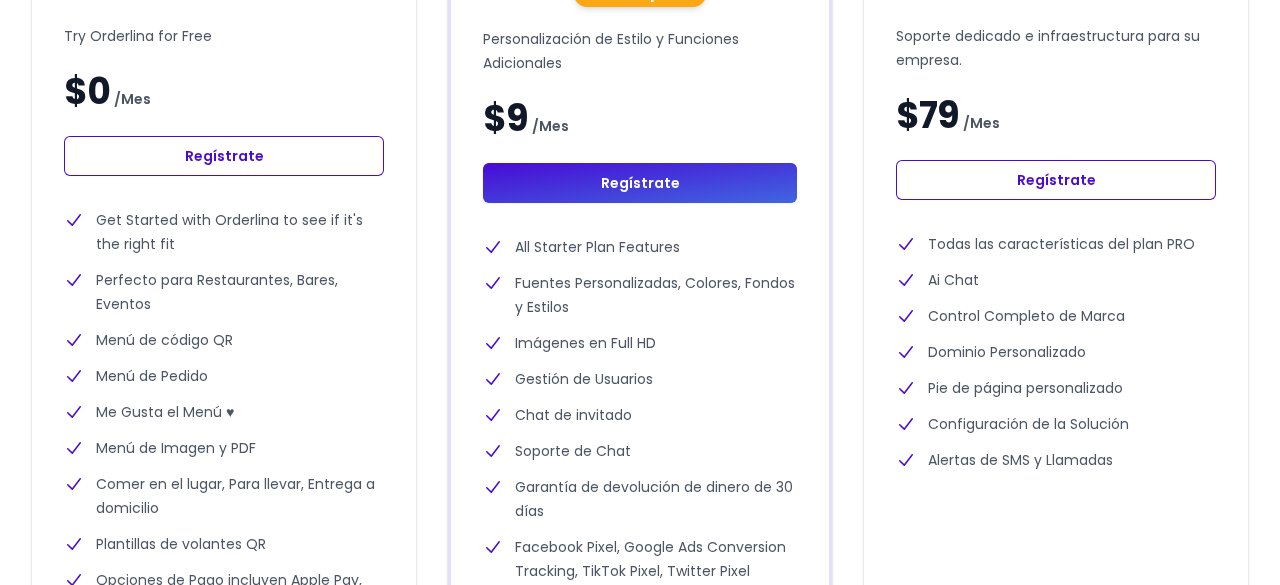 select on "es" 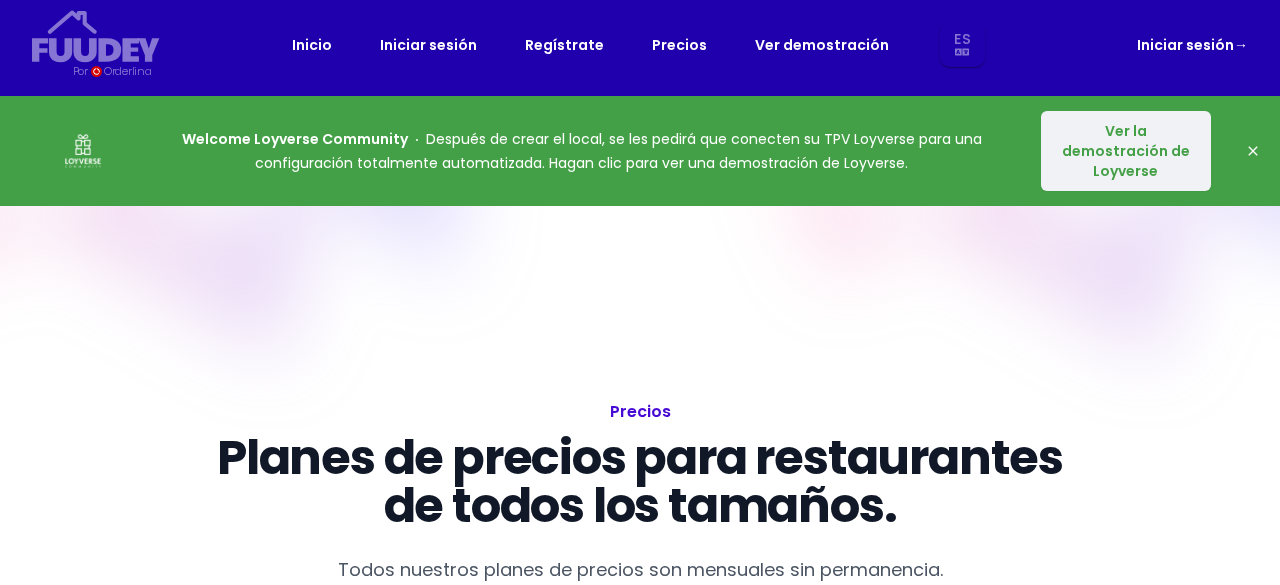 scroll, scrollTop: 0, scrollLeft: 0, axis: both 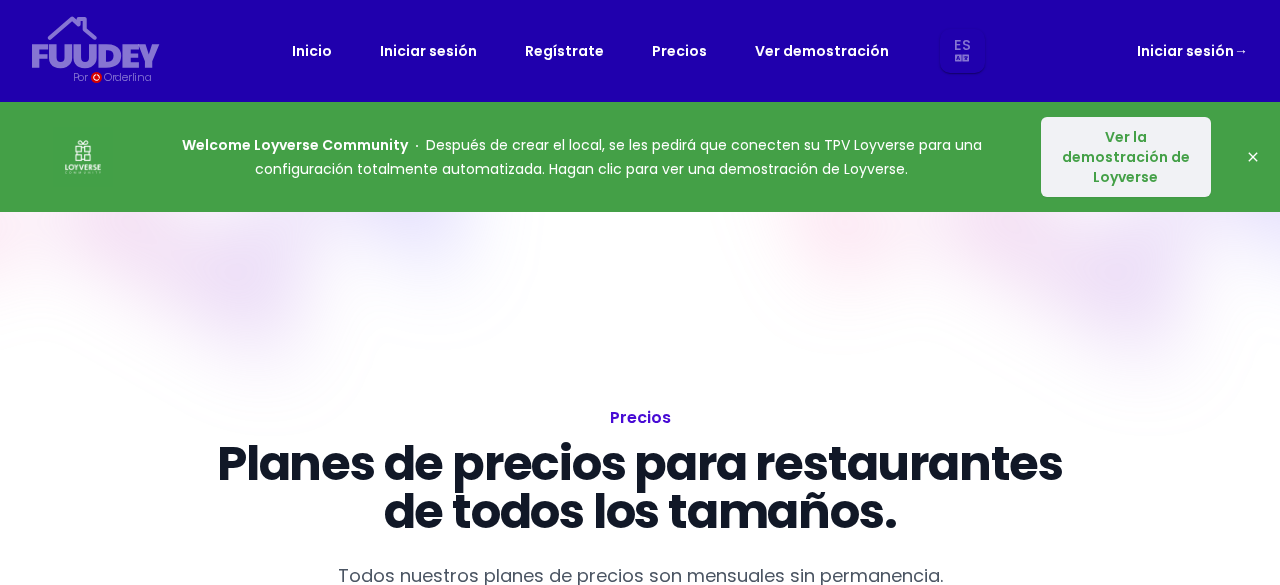 select on "es" 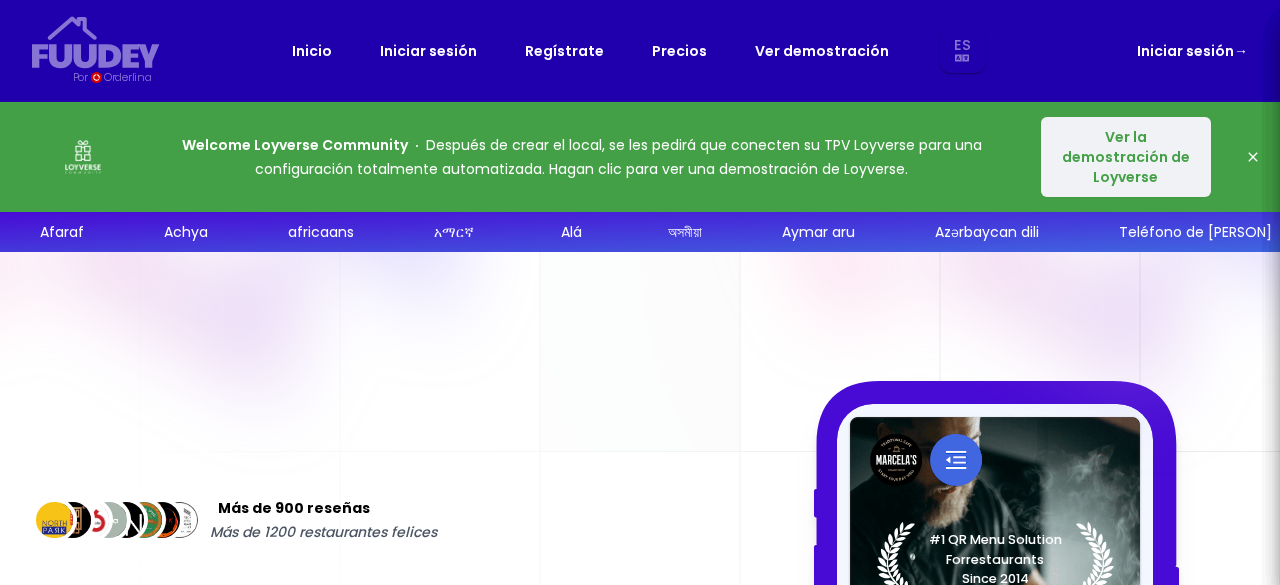 click on "Precios" at bounding box center (679, 51) 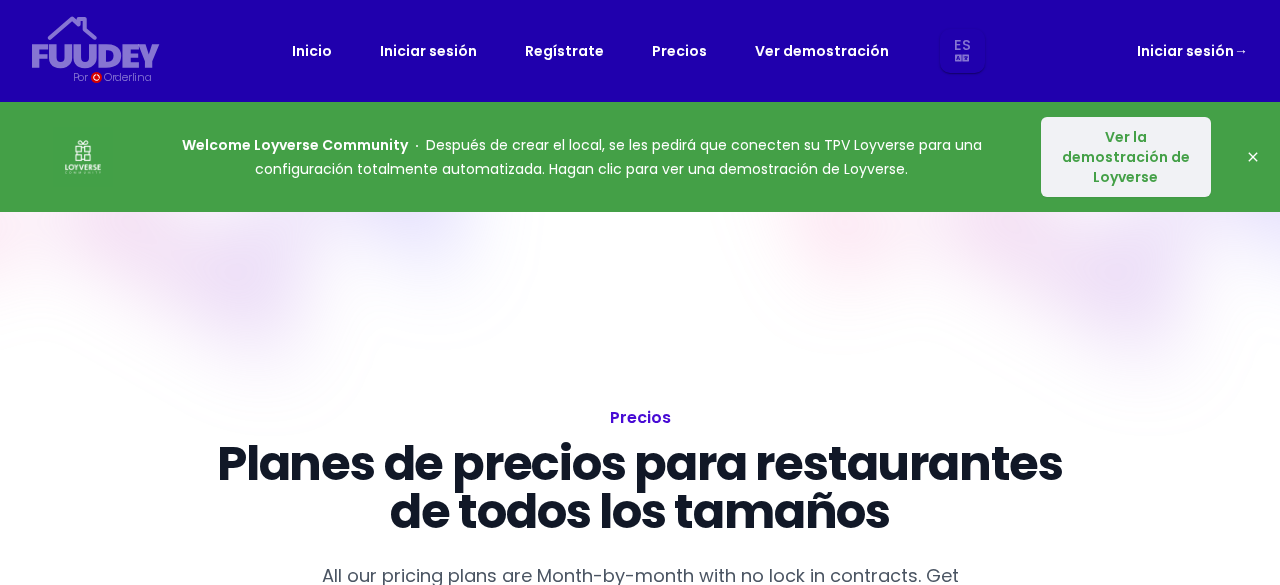 select on "es" 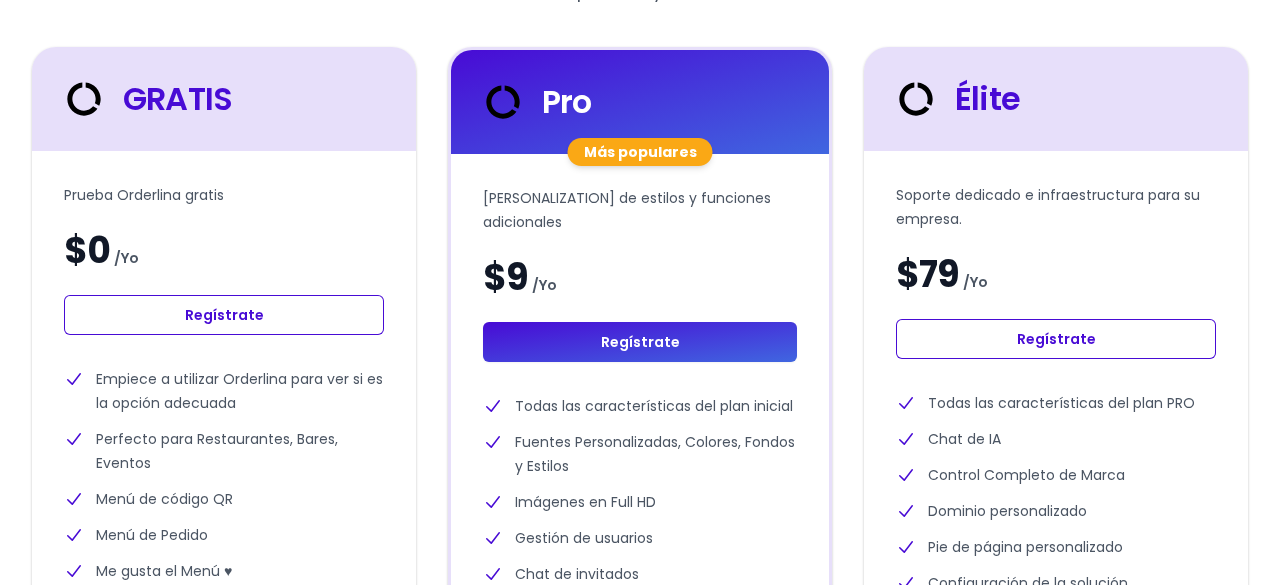 scroll, scrollTop: 618, scrollLeft: 0, axis: vertical 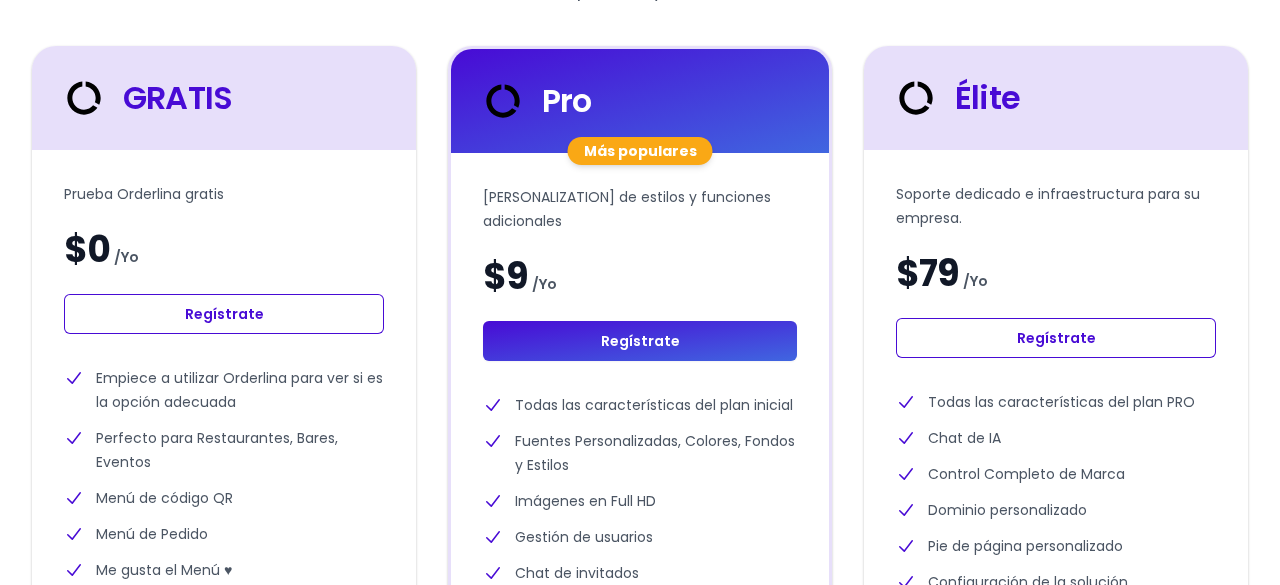 click on "Regístrate" at bounding box center [224, 314] 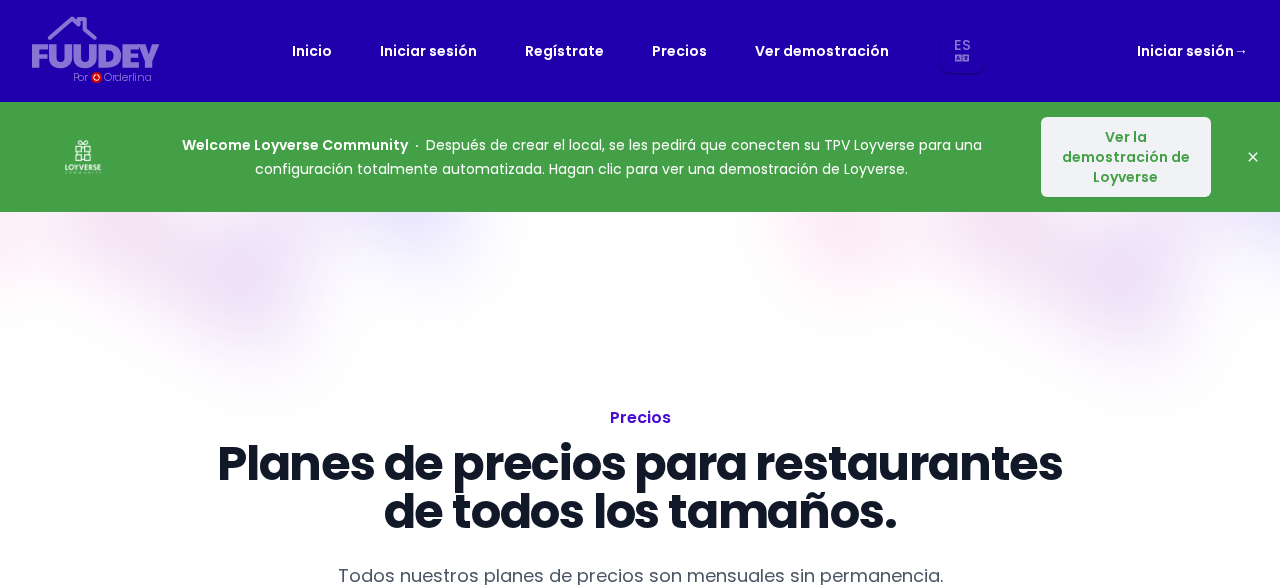 select on "es" 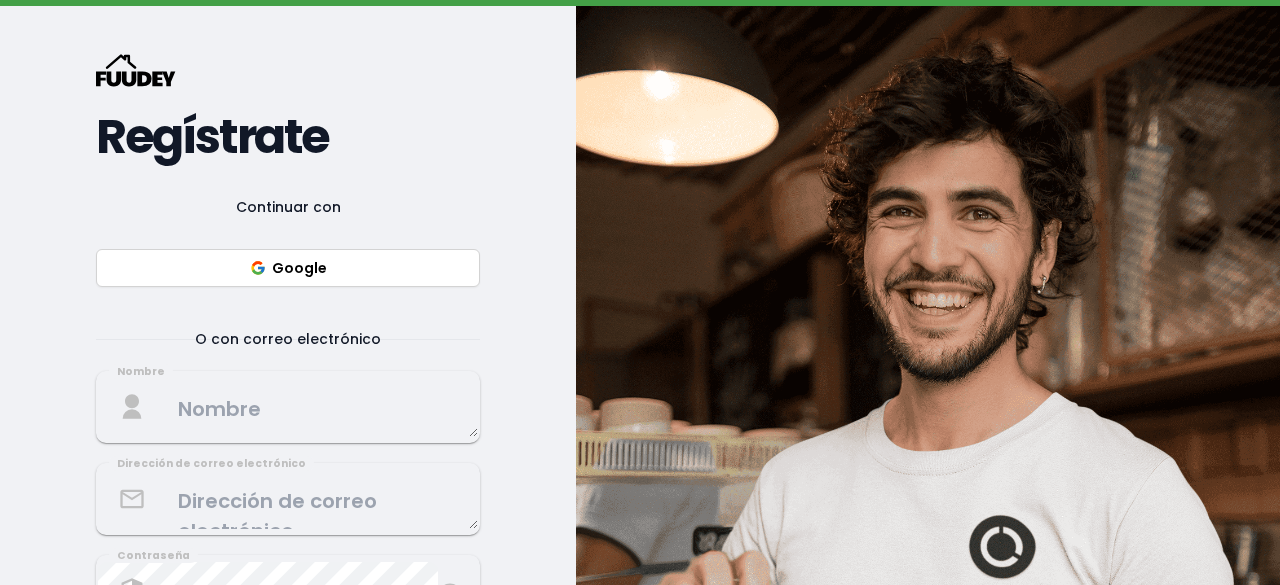 scroll, scrollTop: 196, scrollLeft: 0, axis: vertical 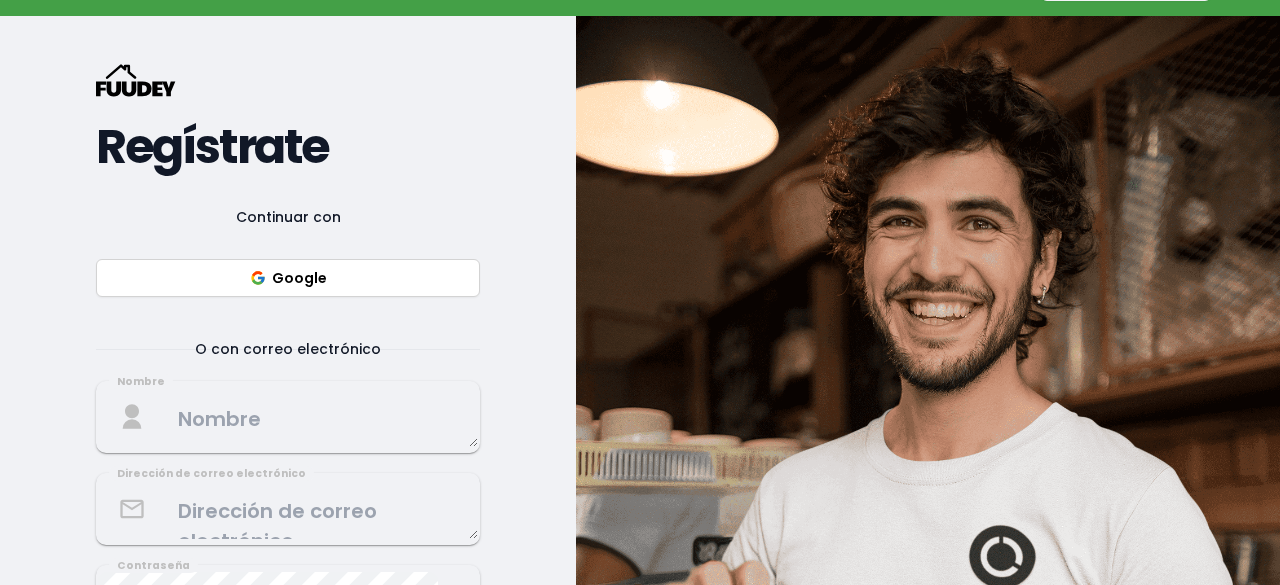 select on "es" 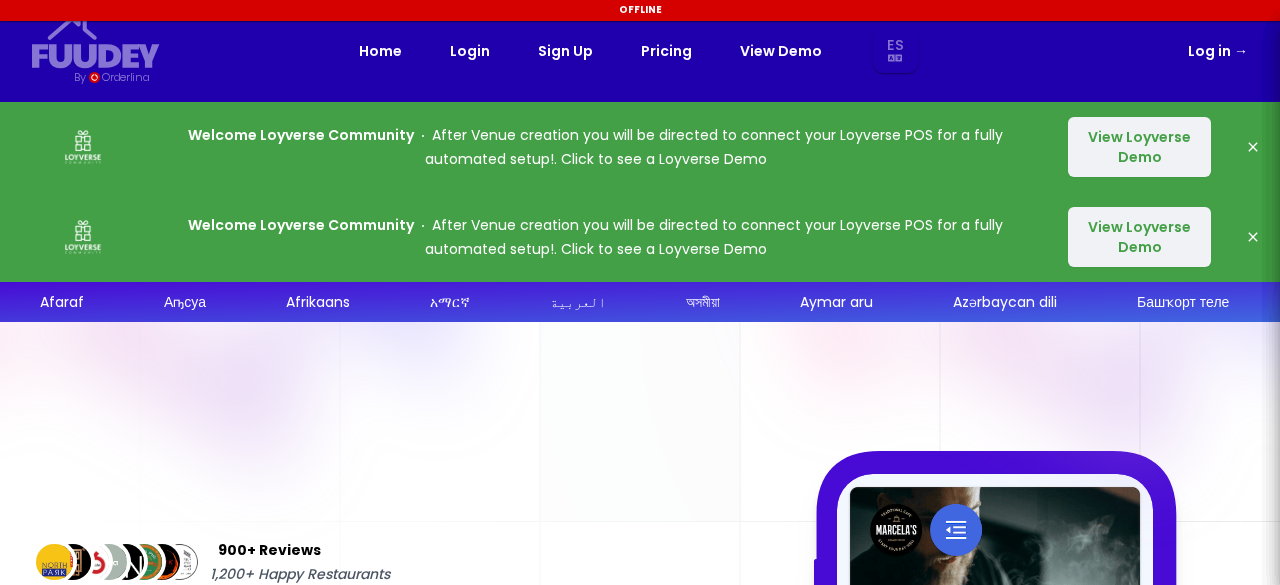 select on "es" 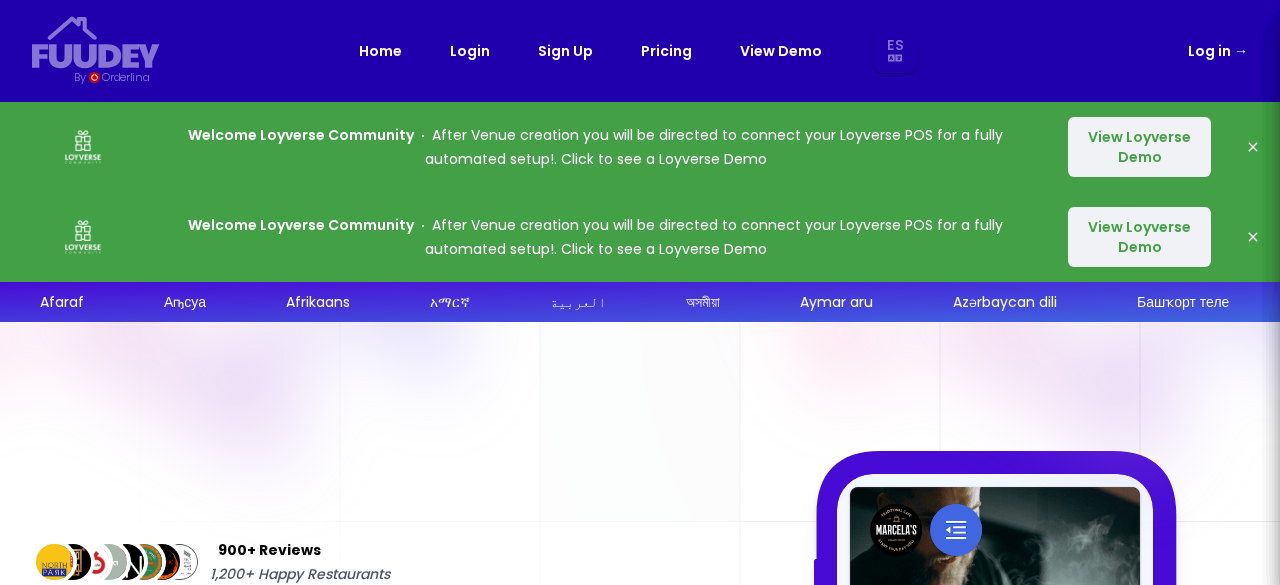 select on "es" 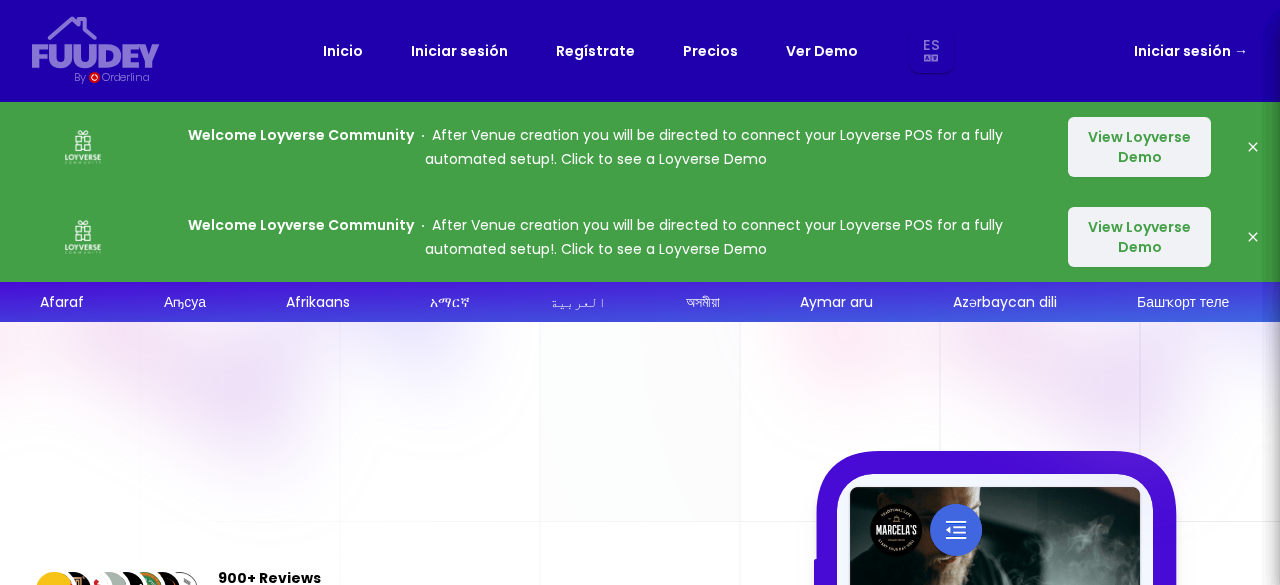 select on "es" 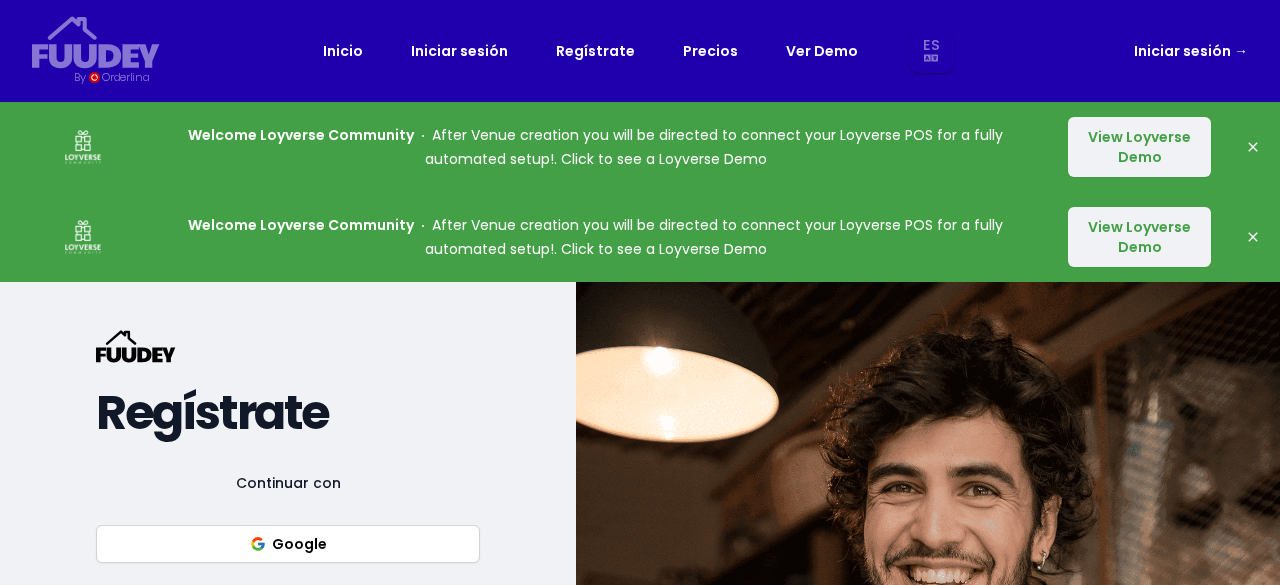 select on "es" 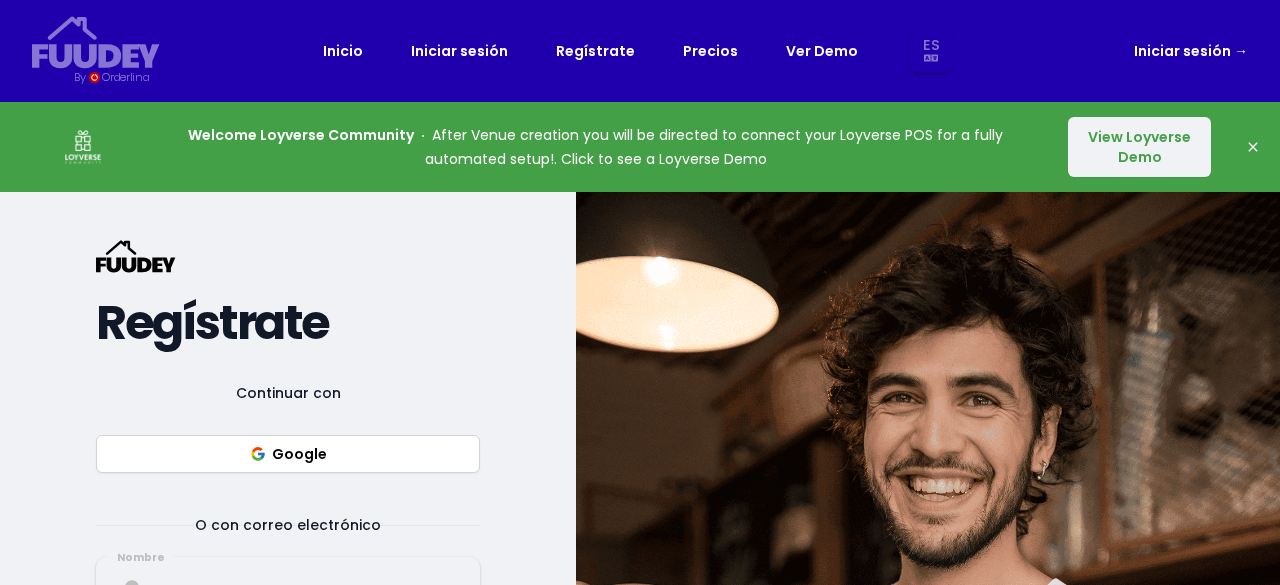 select on "es" 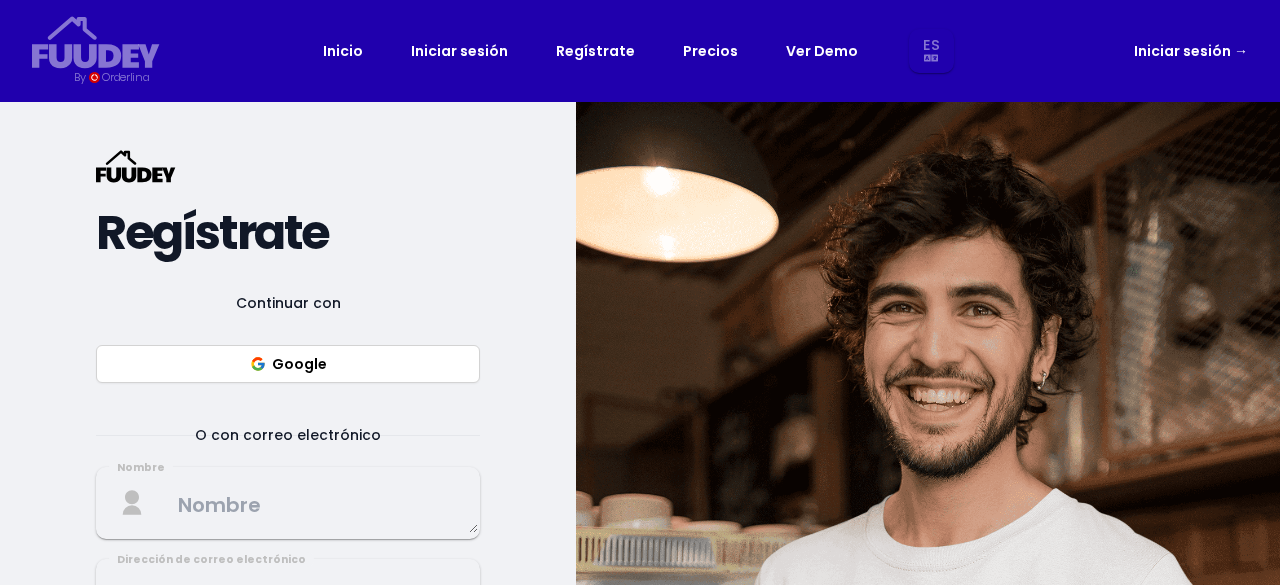 select on "es" 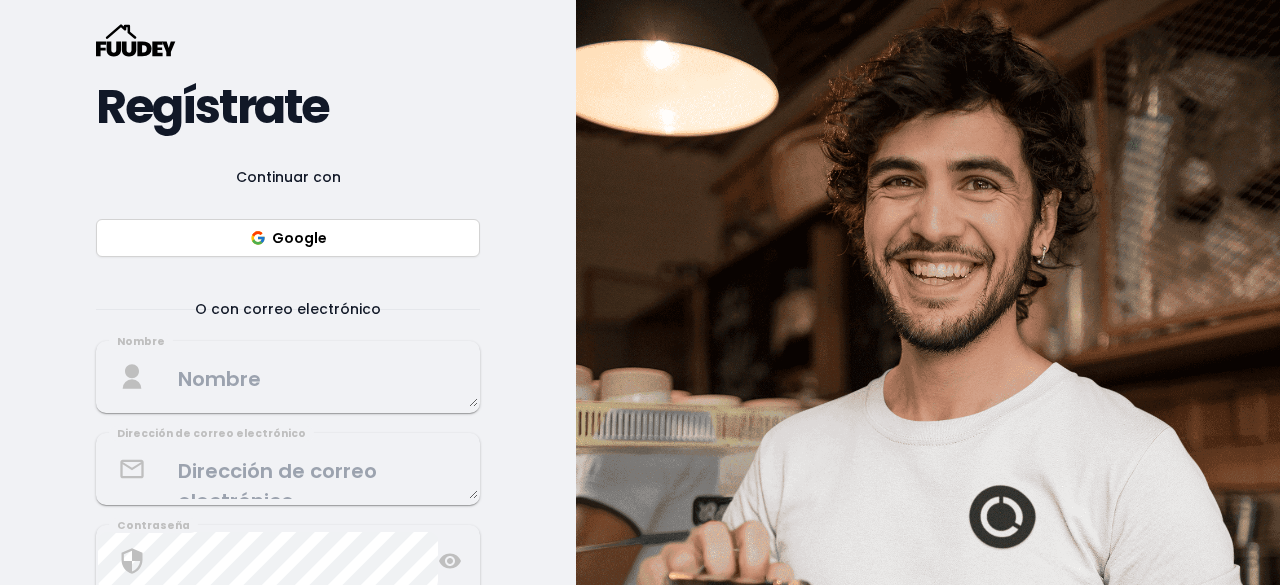 scroll, scrollTop: 110, scrollLeft: 0, axis: vertical 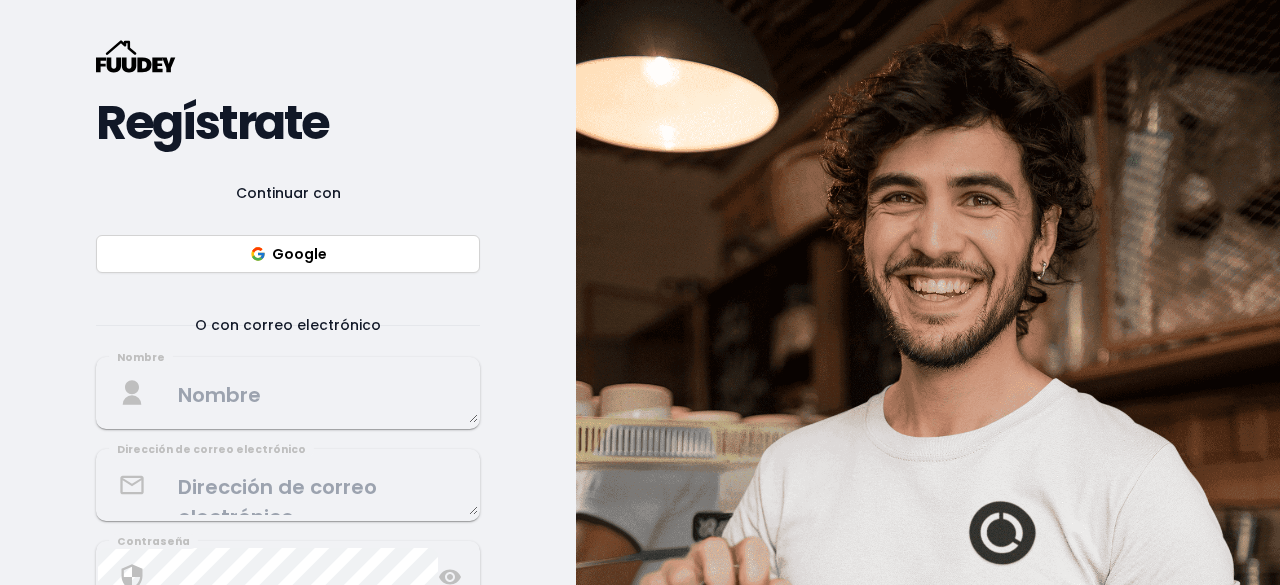 click on "Google" at bounding box center [288, 254] 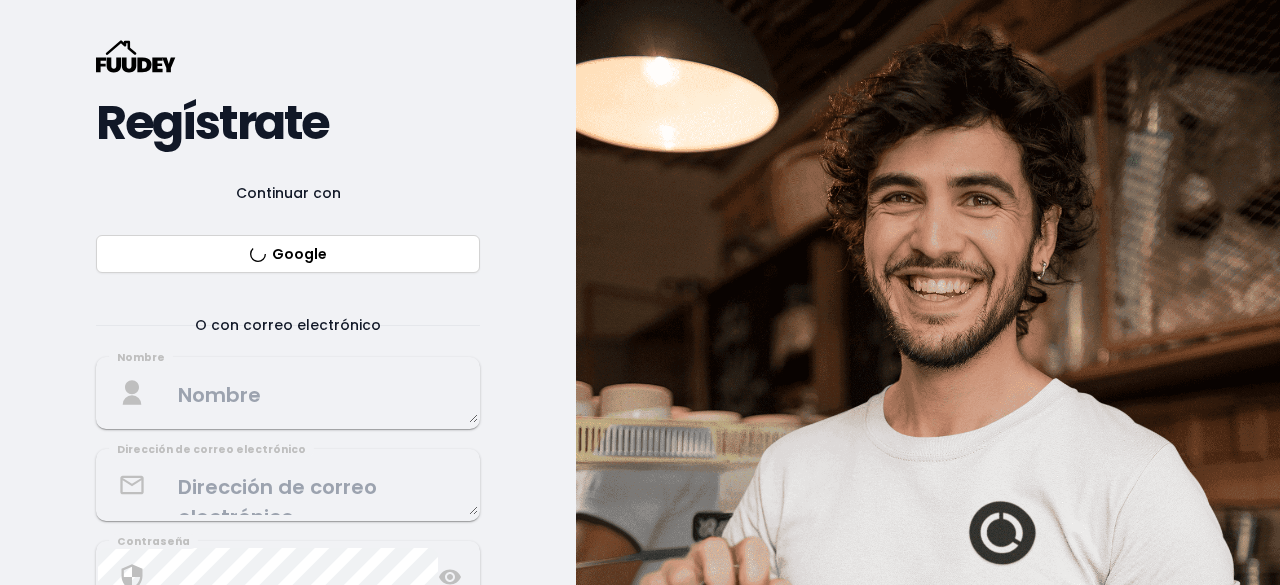select on "es" 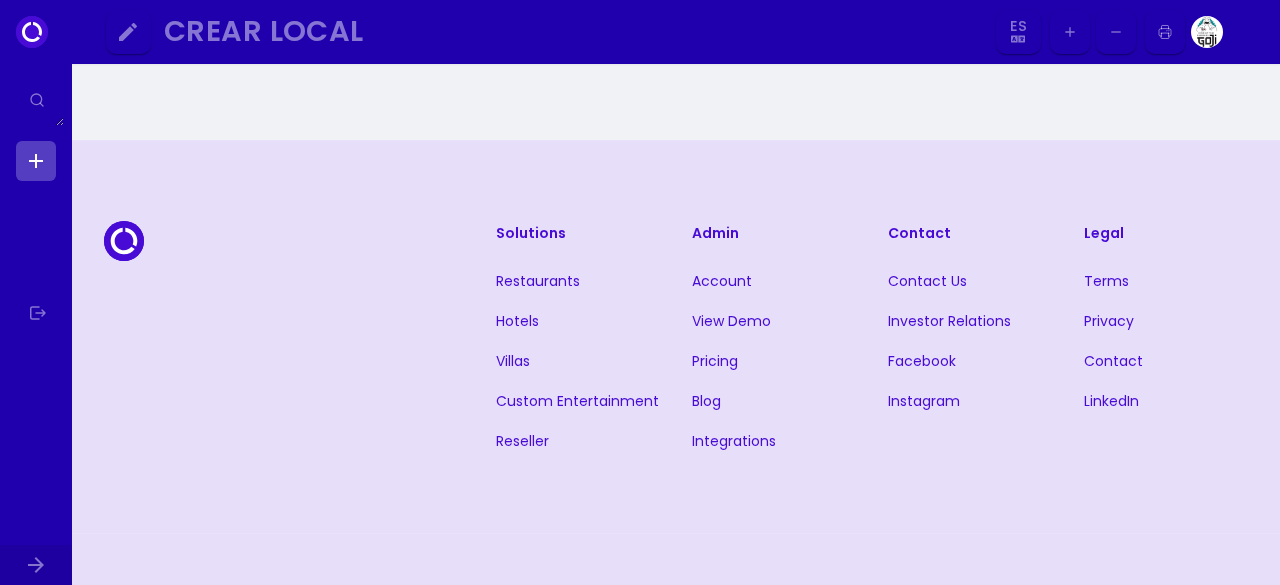scroll, scrollTop: 584, scrollLeft: 0, axis: vertical 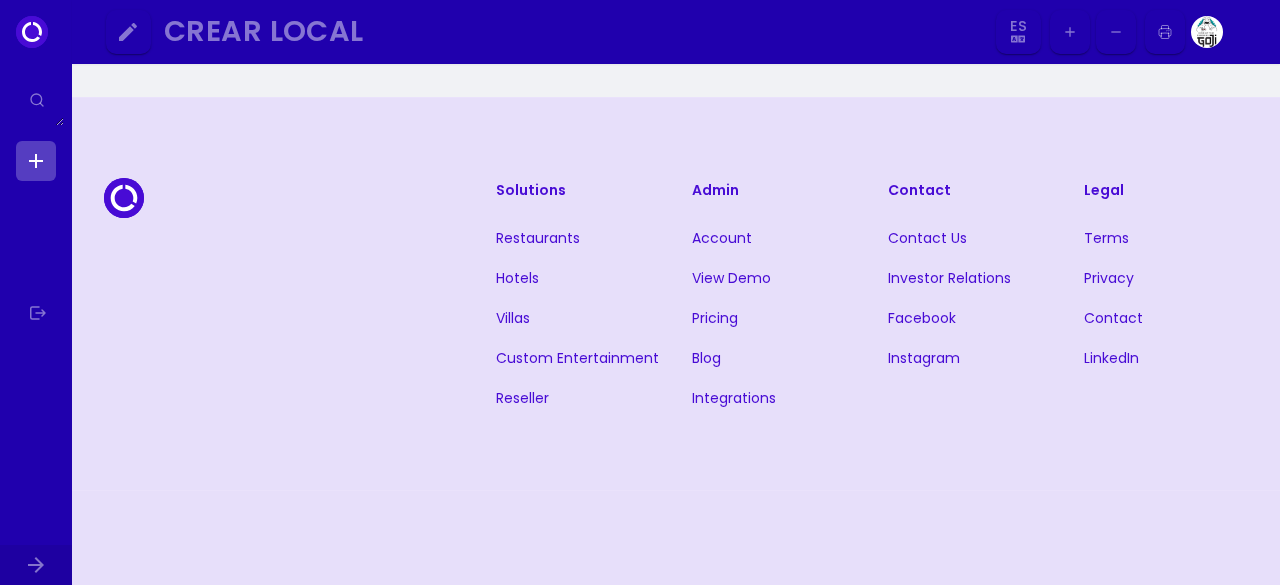 select on "es" 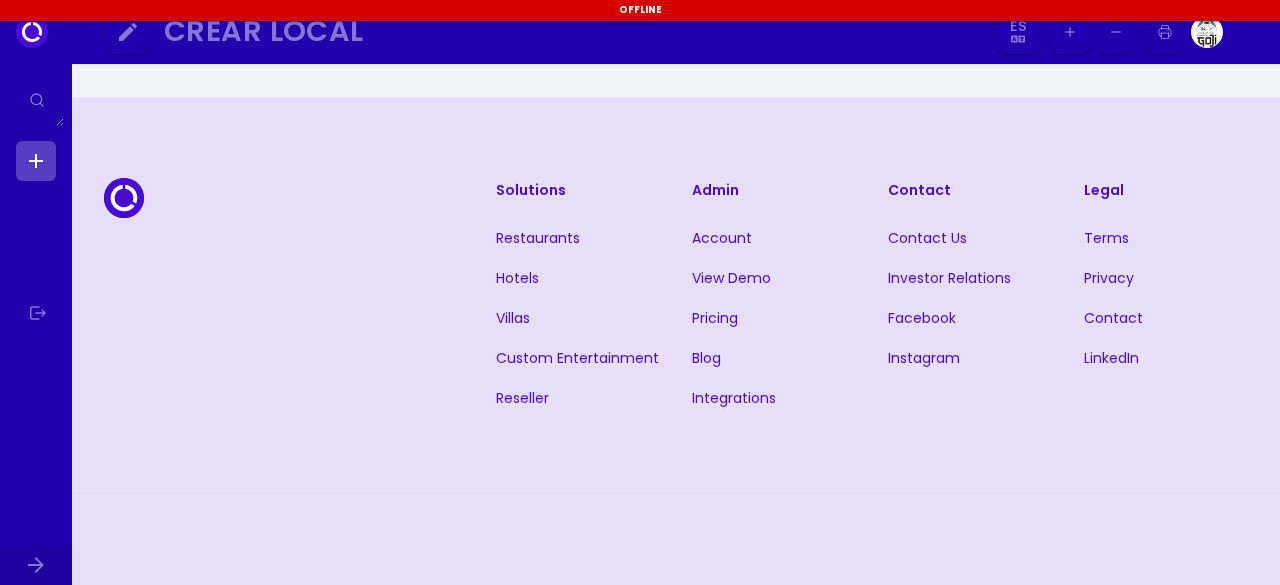 scroll, scrollTop: 626, scrollLeft: 0, axis: vertical 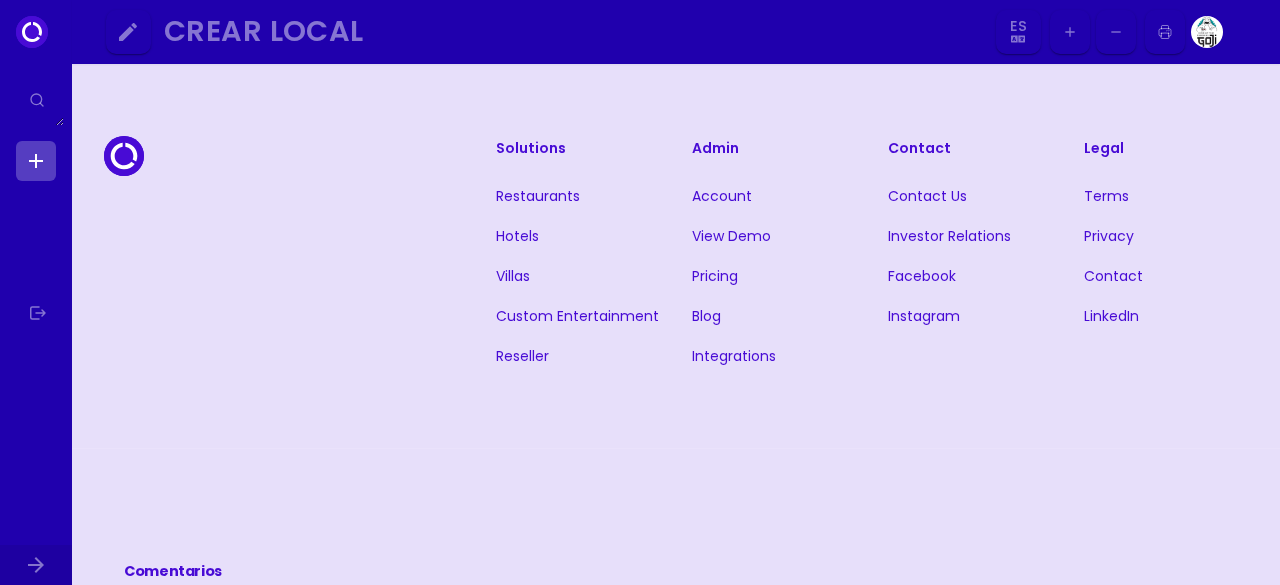 select on "es" 